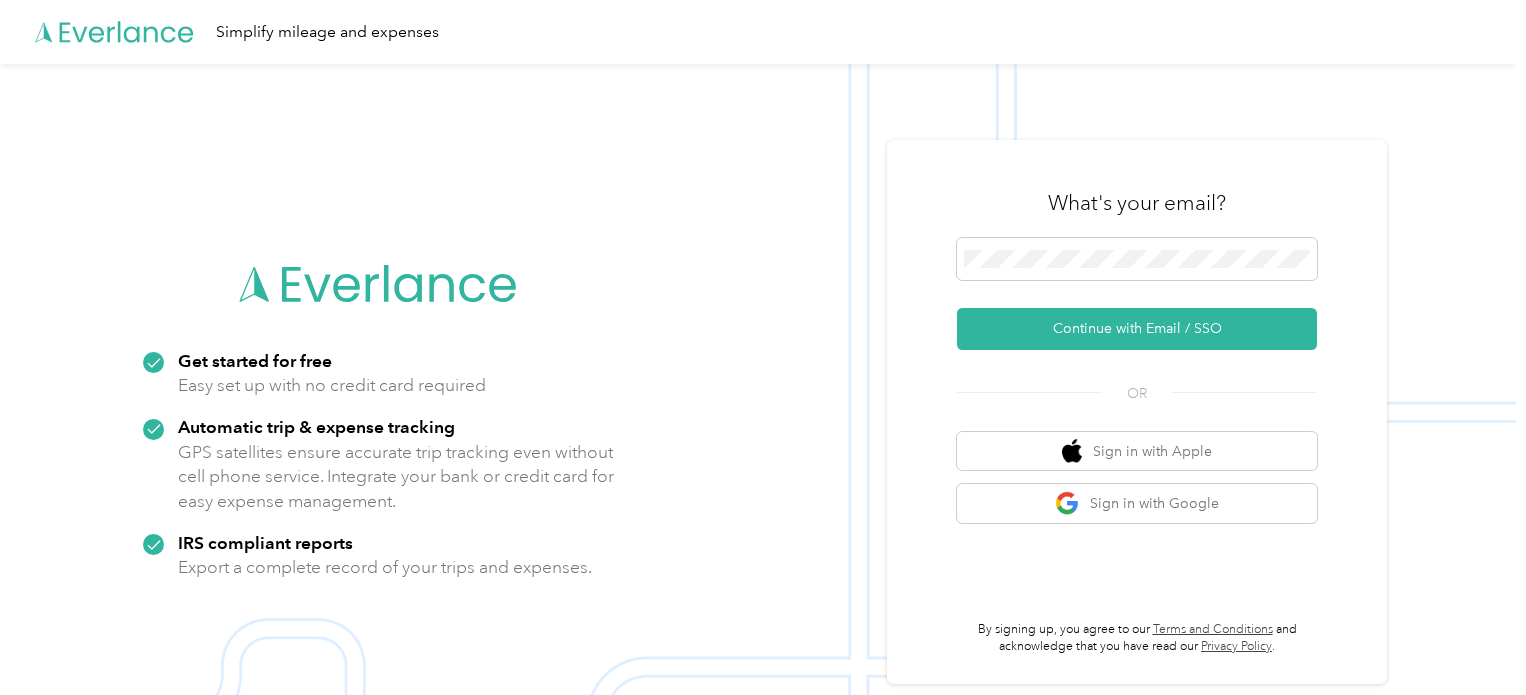 scroll, scrollTop: 0, scrollLeft: 0, axis: both 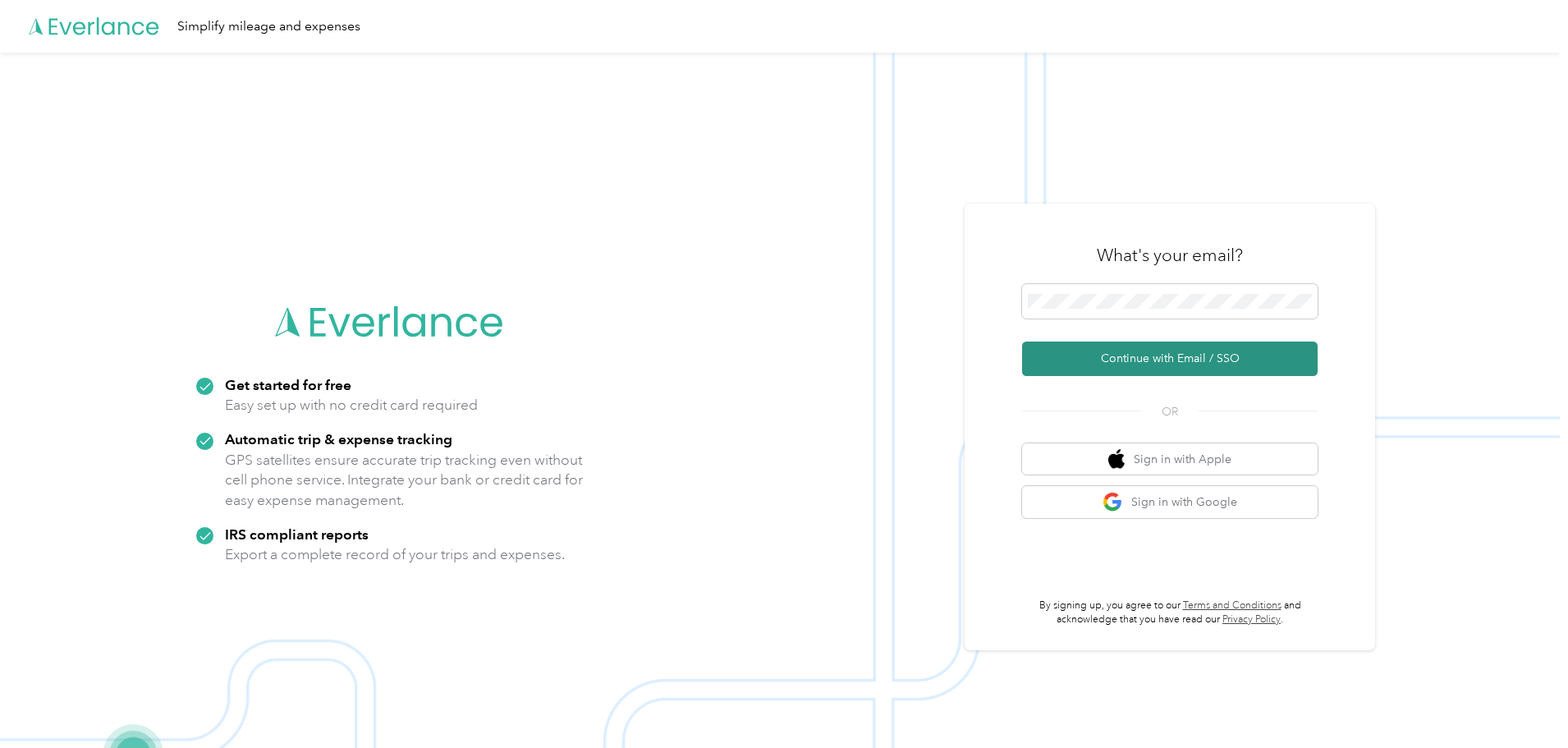 click on "Continue with Email / SSO" at bounding box center [1170, 359] 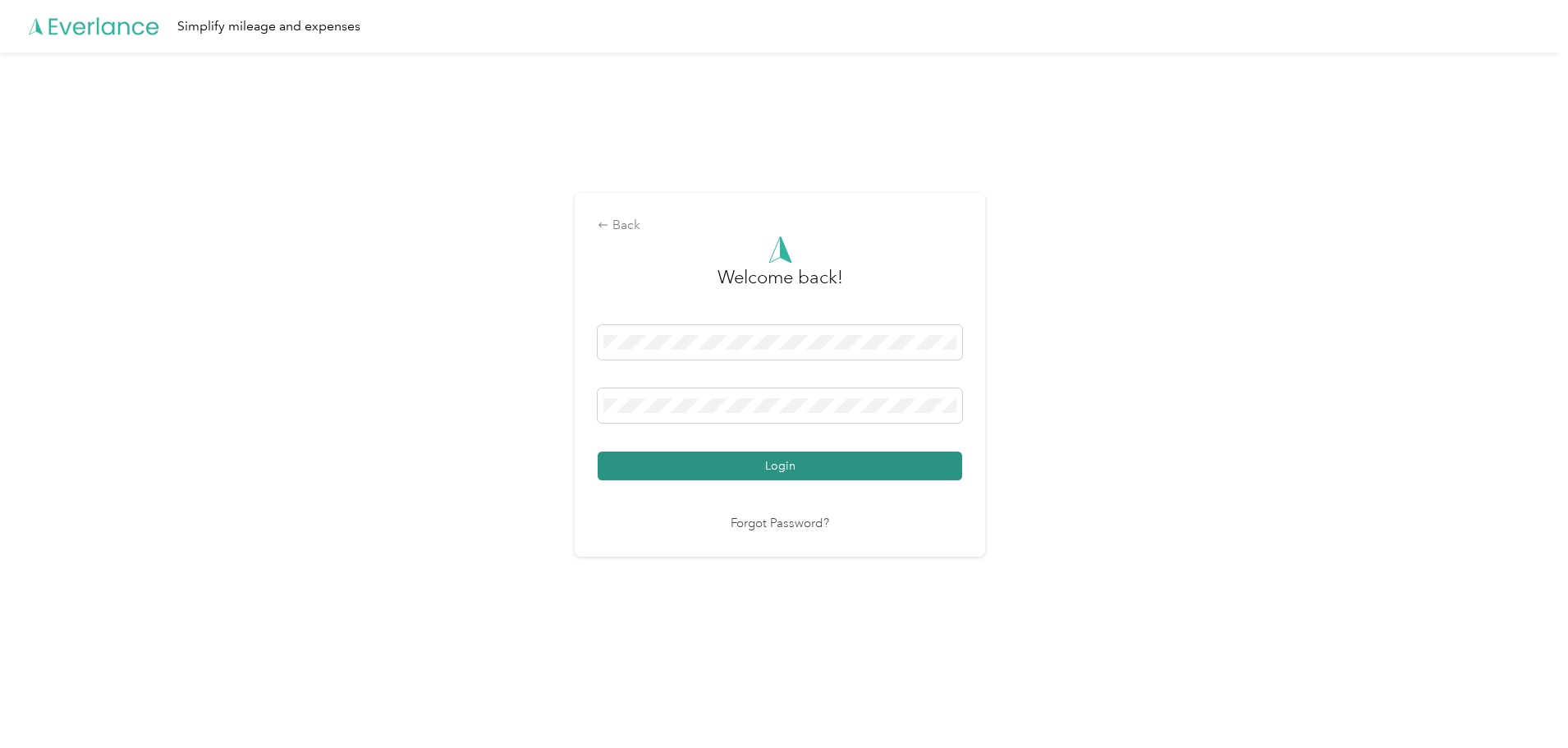 click on "Login" at bounding box center [780, 466] 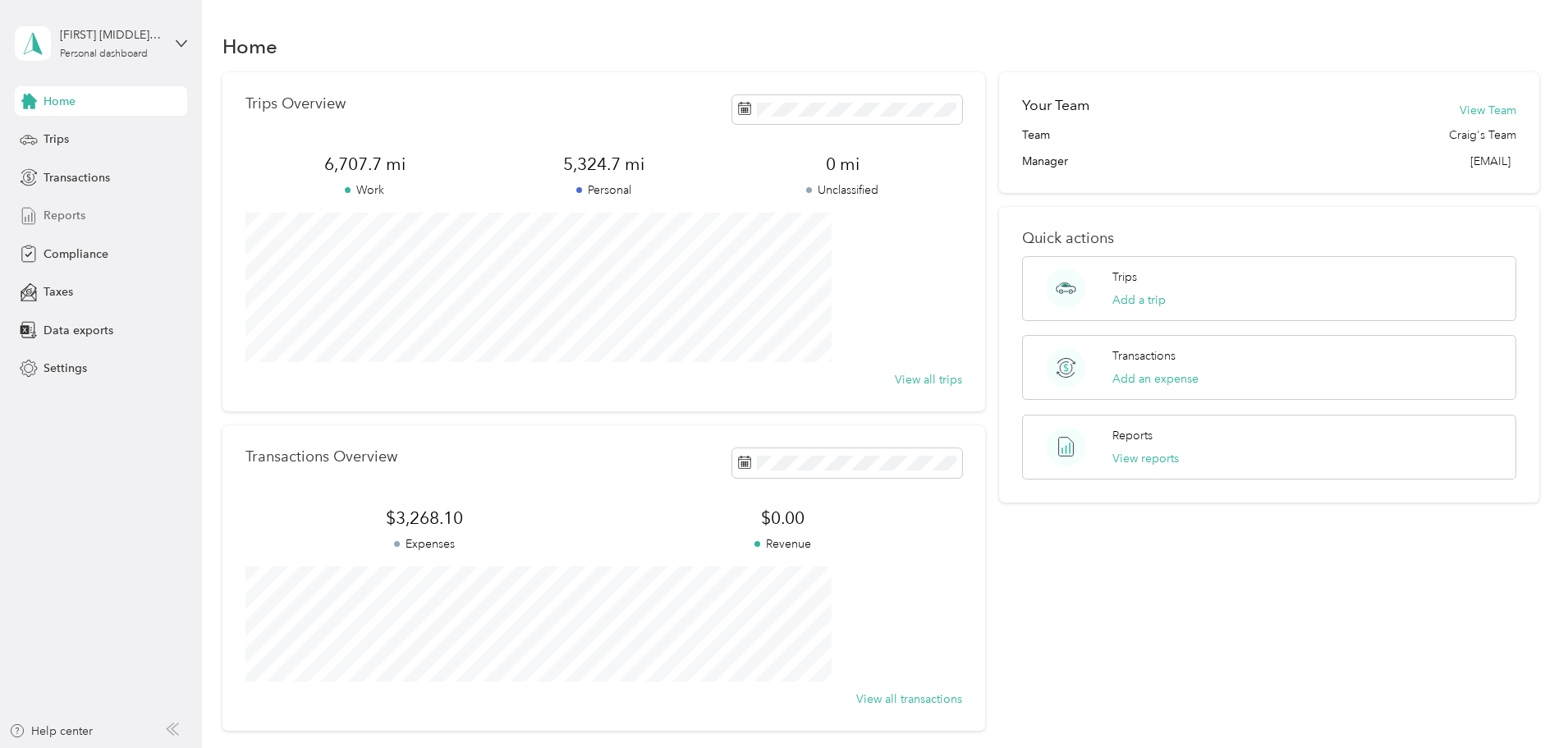 click on "Reports" at bounding box center [64, 215] 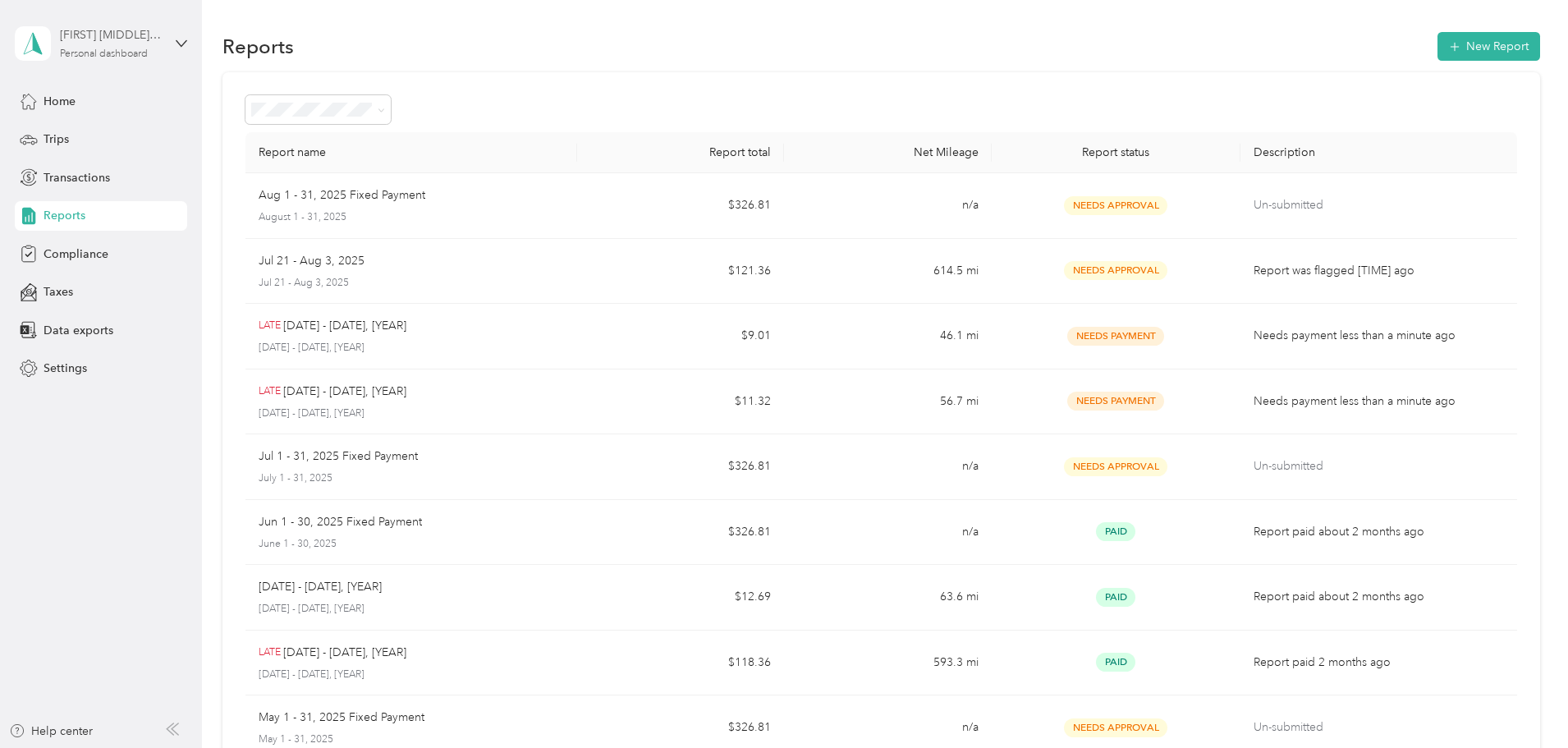 click on "[FIRST] [MIDDLE] [LAST]" at bounding box center (111, 34) 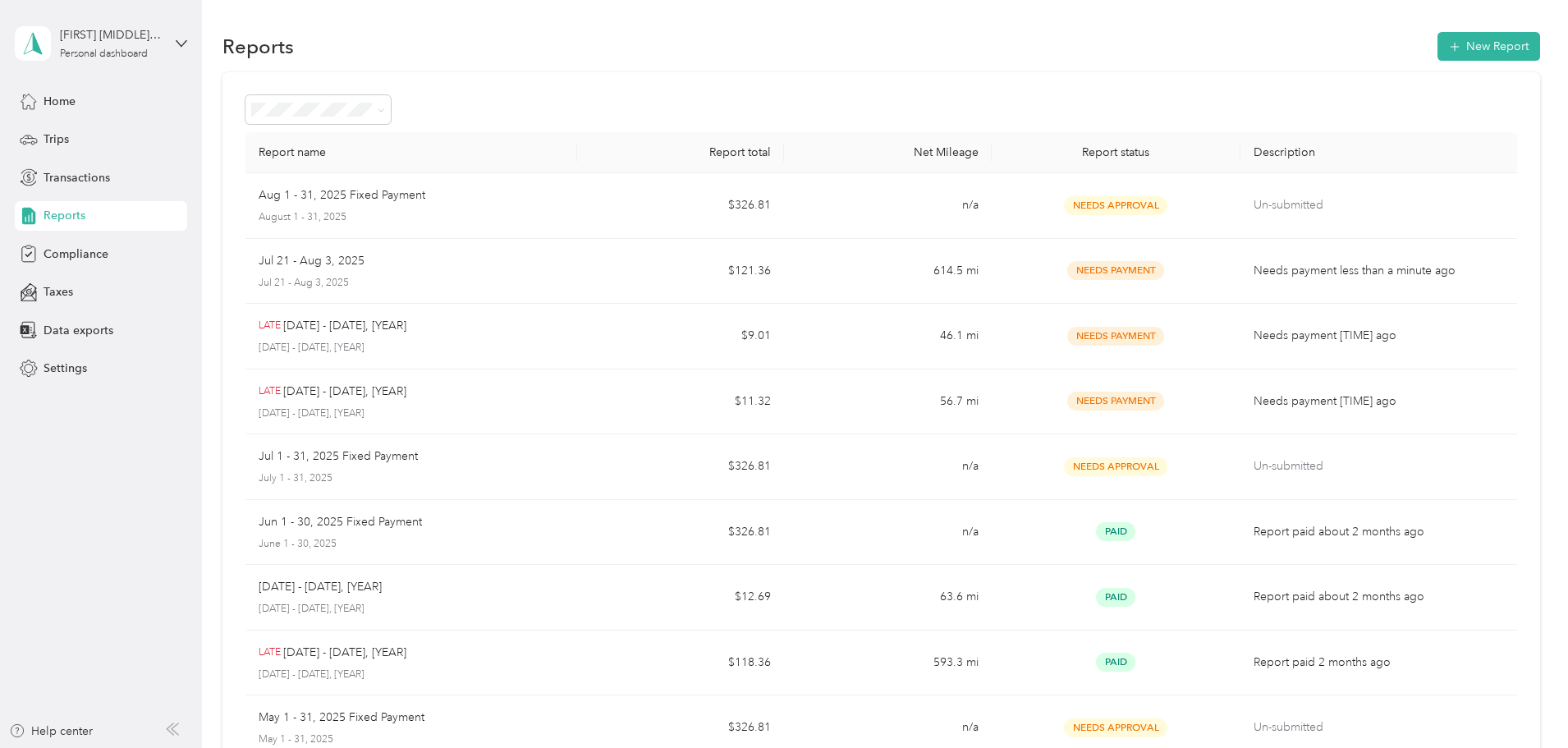click on "You’re signed in as  [EMAIL]   Log out" at bounding box center (140, 112) 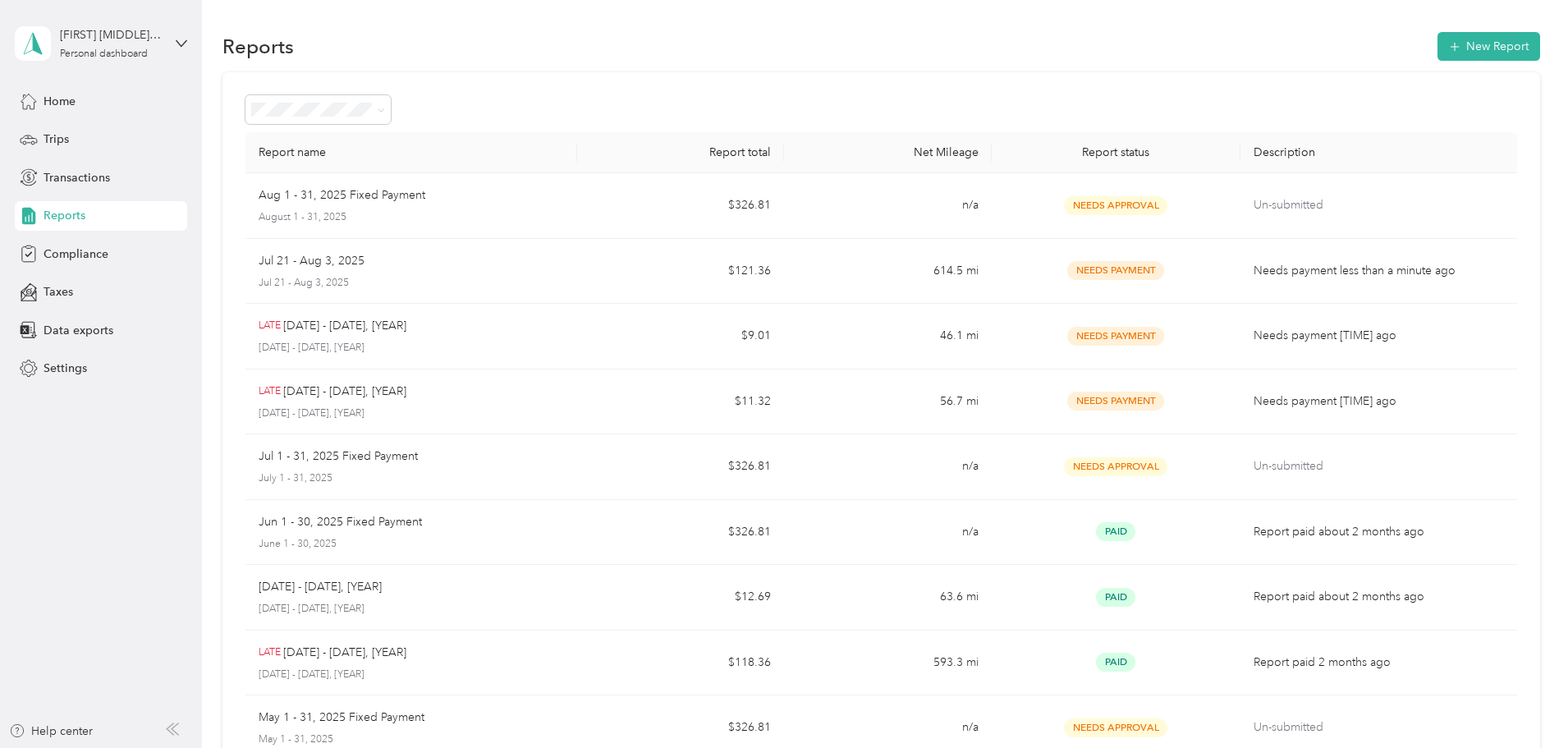click on "[FIRST] [MIDDLE] [LAST] Personal dashboard" at bounding box center (101, 44) 